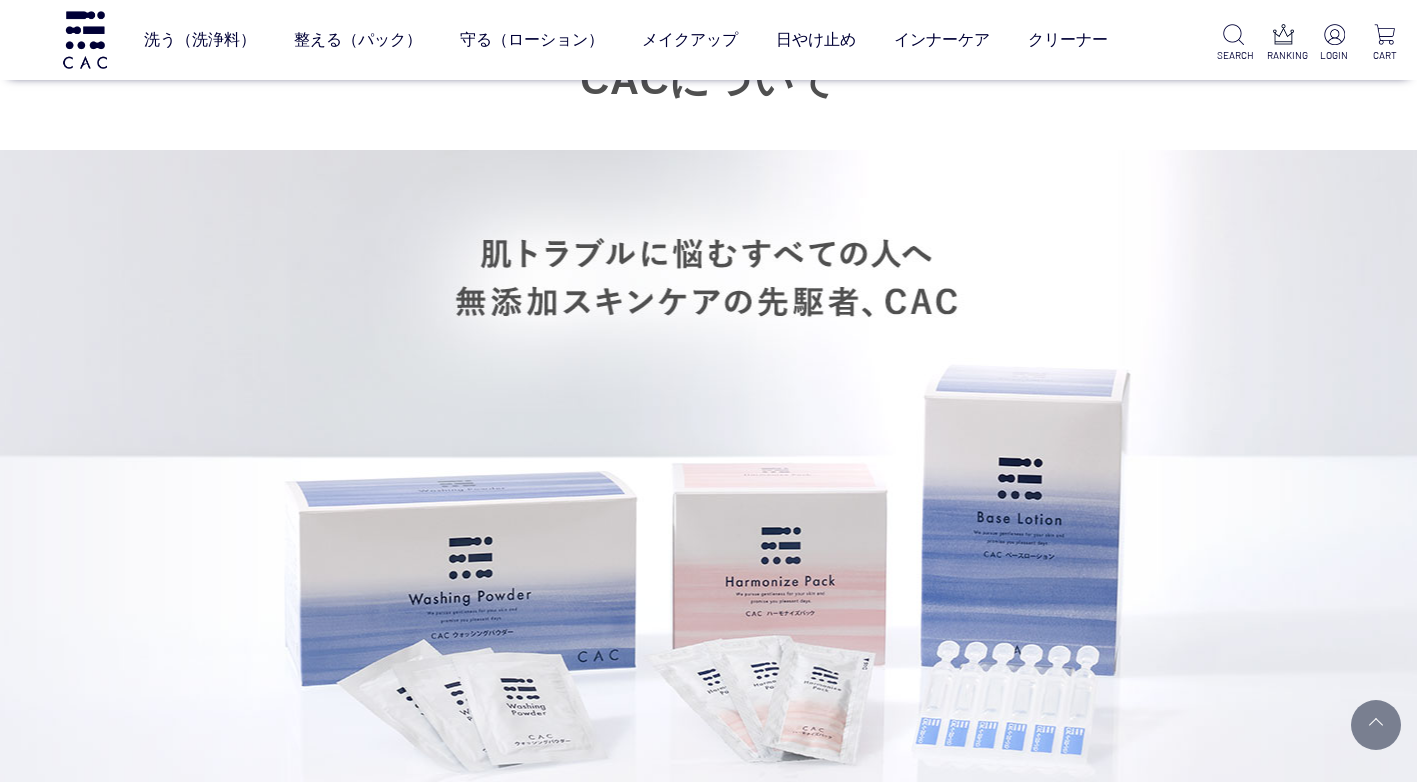 scroll, scrollTop: 1500, scrollLeft: 0, axis: vertical 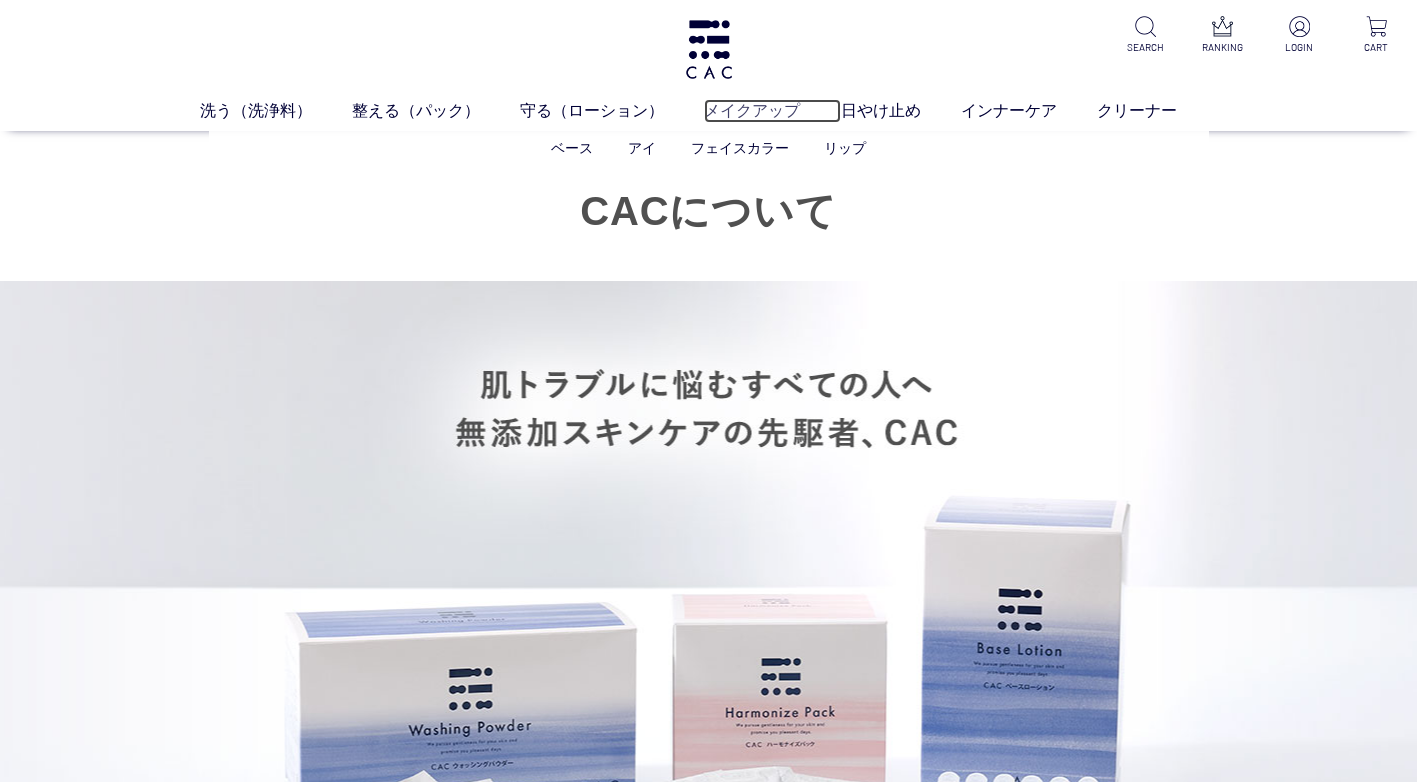 click on "メイクアップ" at bounding box center (772, 111) 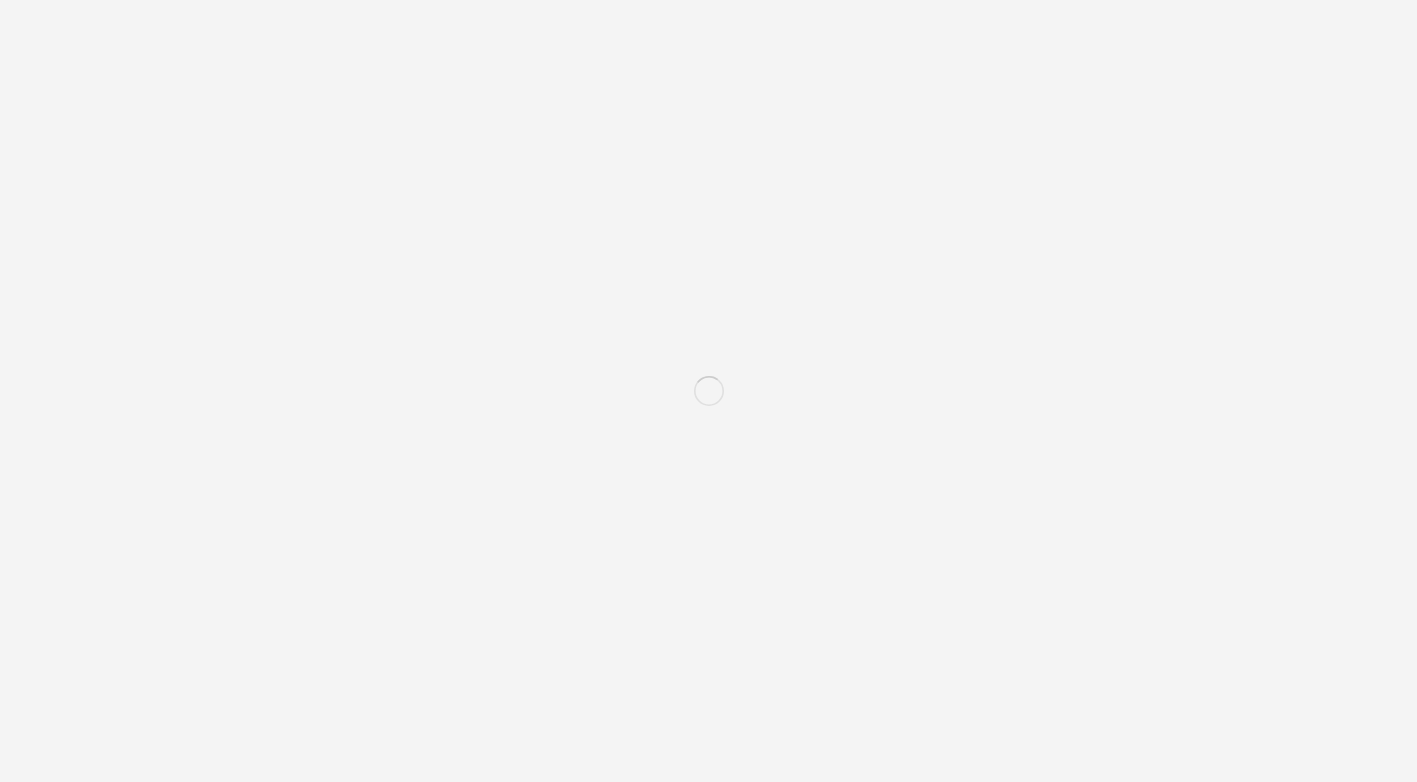 scroll, scrollTop: 300, scrollLeft: 0, axis: vertical 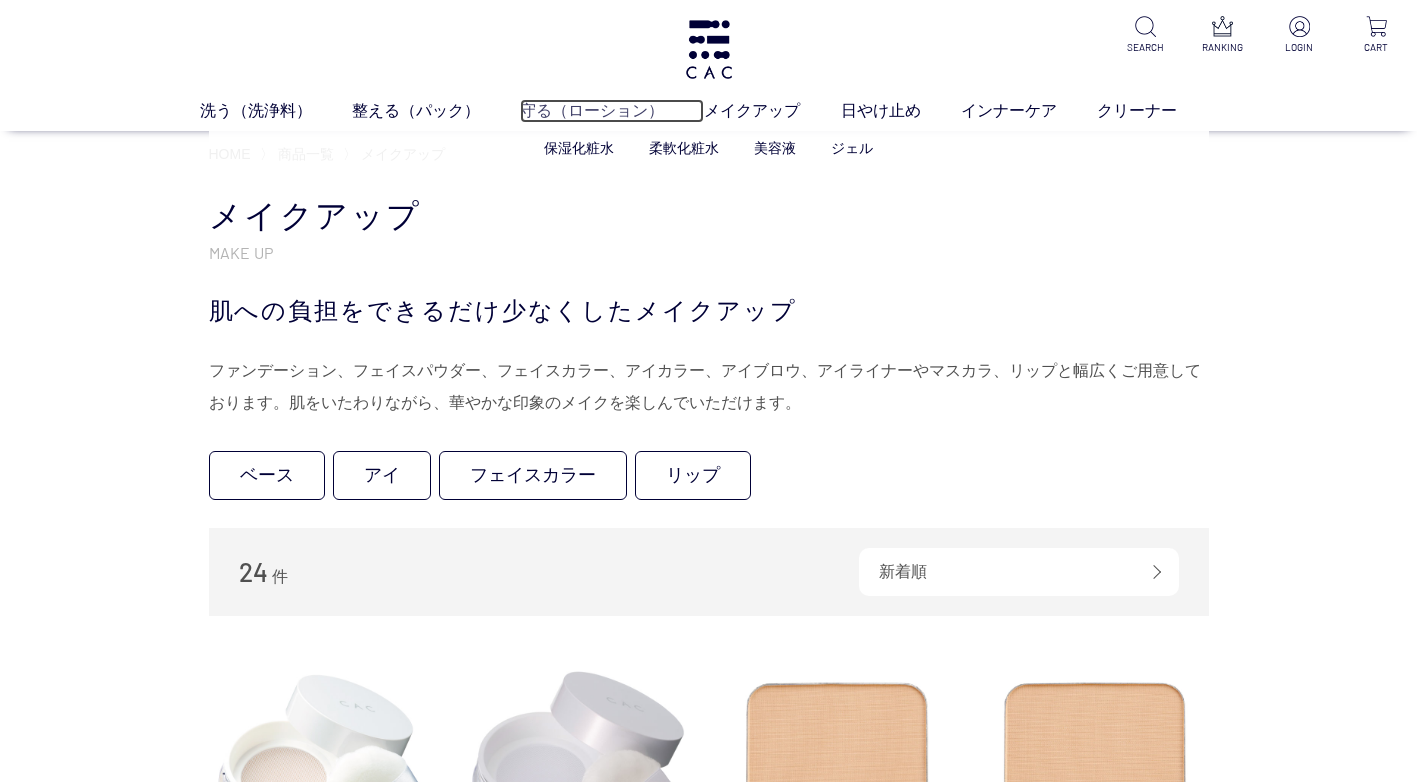 click on "守る（ローション）" at bounding box center (612, 111) 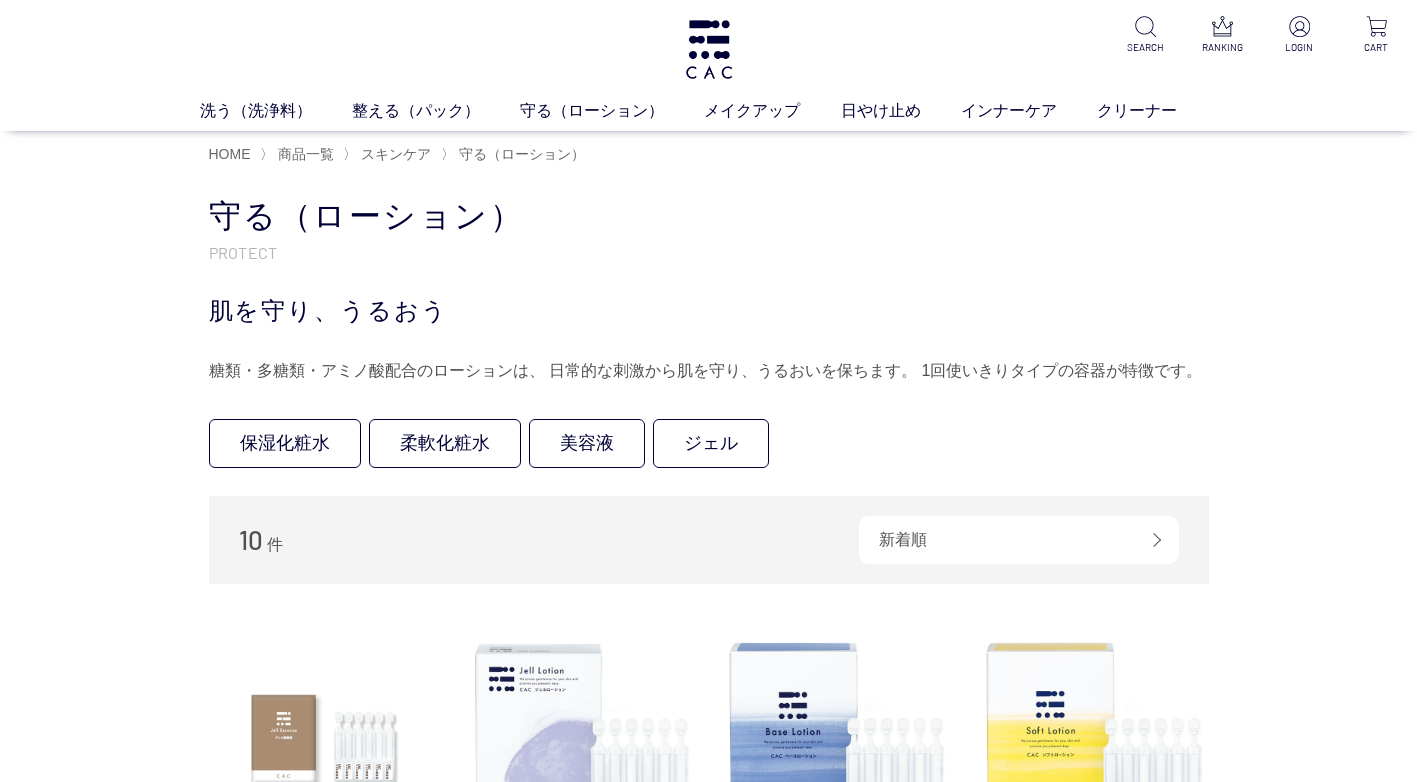 scroll, scrollTop: 0, scrollLeft: 0, axis: both 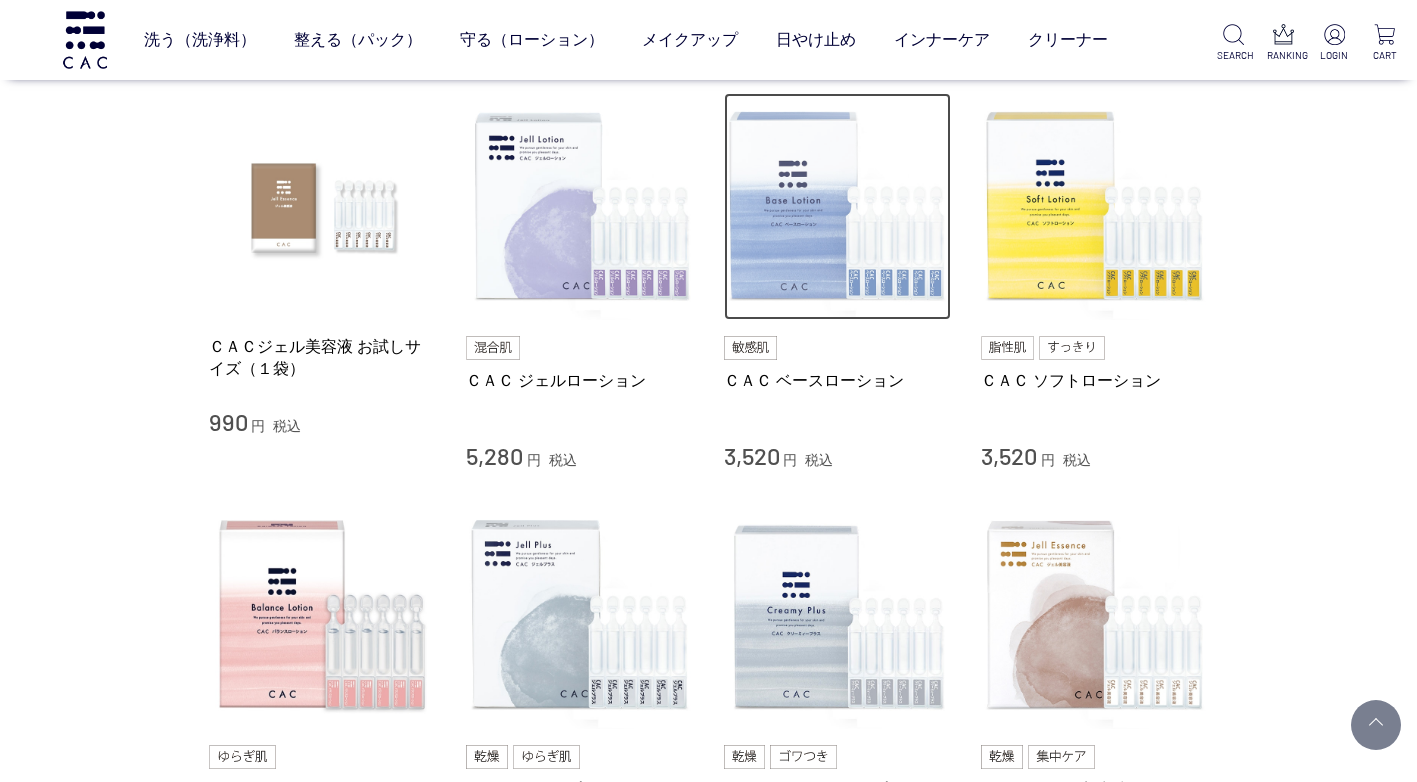 click at bounding box center [838, 207] 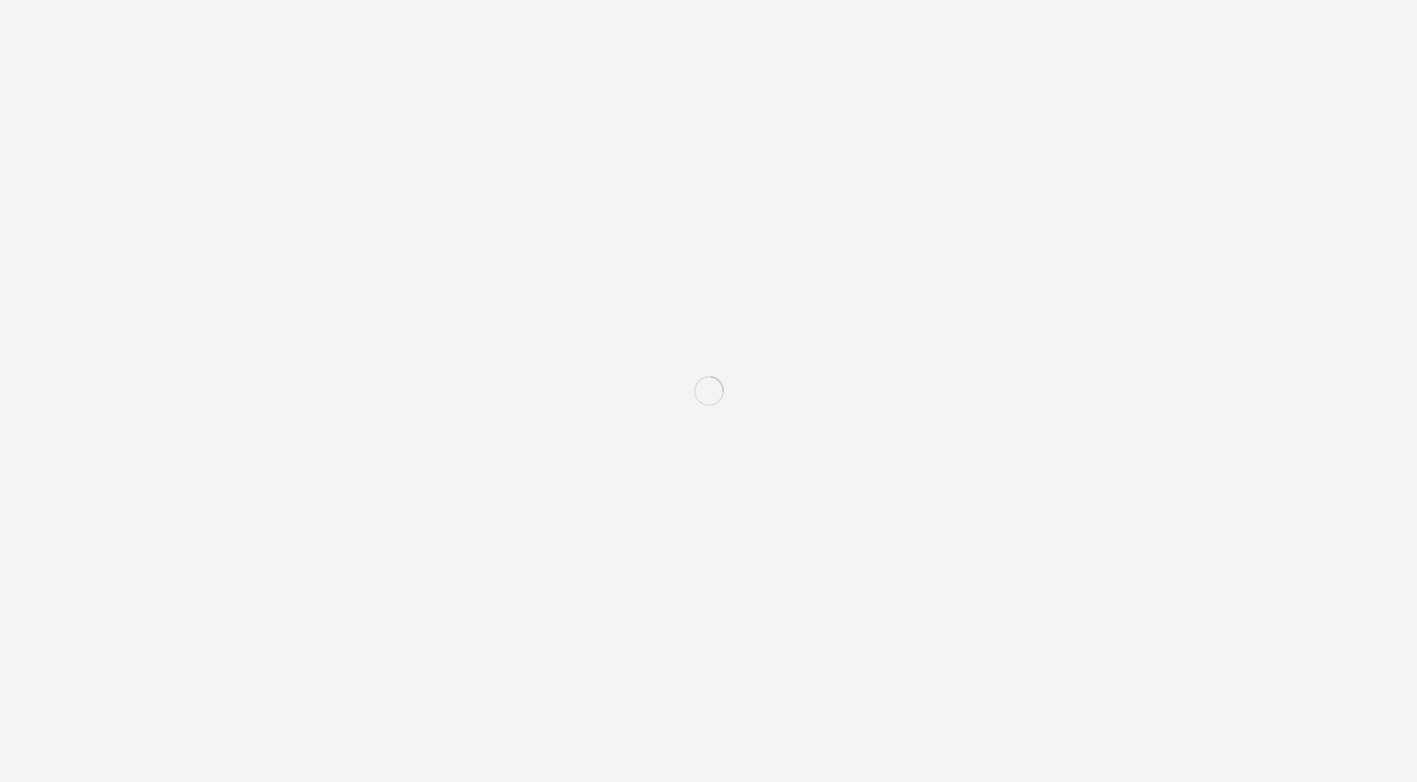 scroll, scrollTop: 0, scrollLeft: 0, axis: both 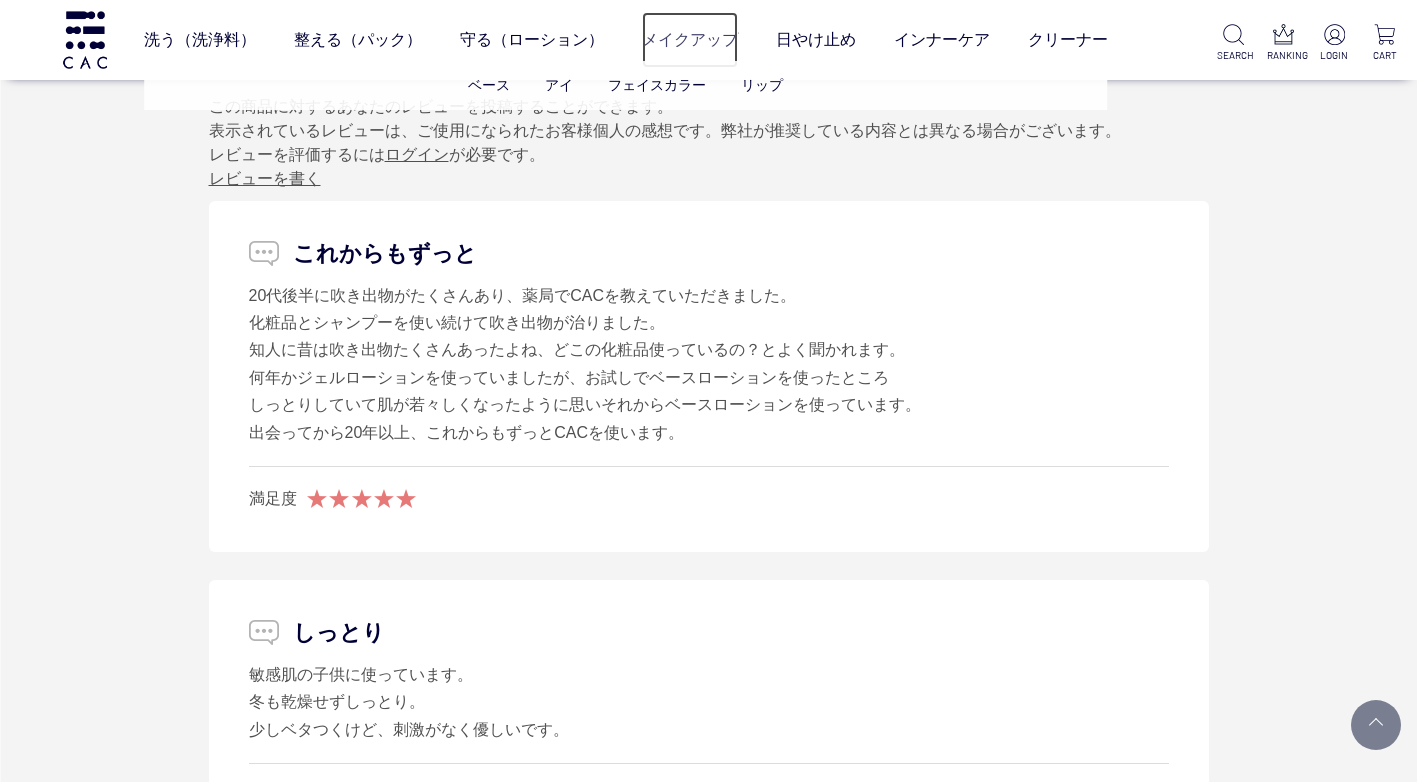 click on "メイクアップ" at bounding box center [690, 40] 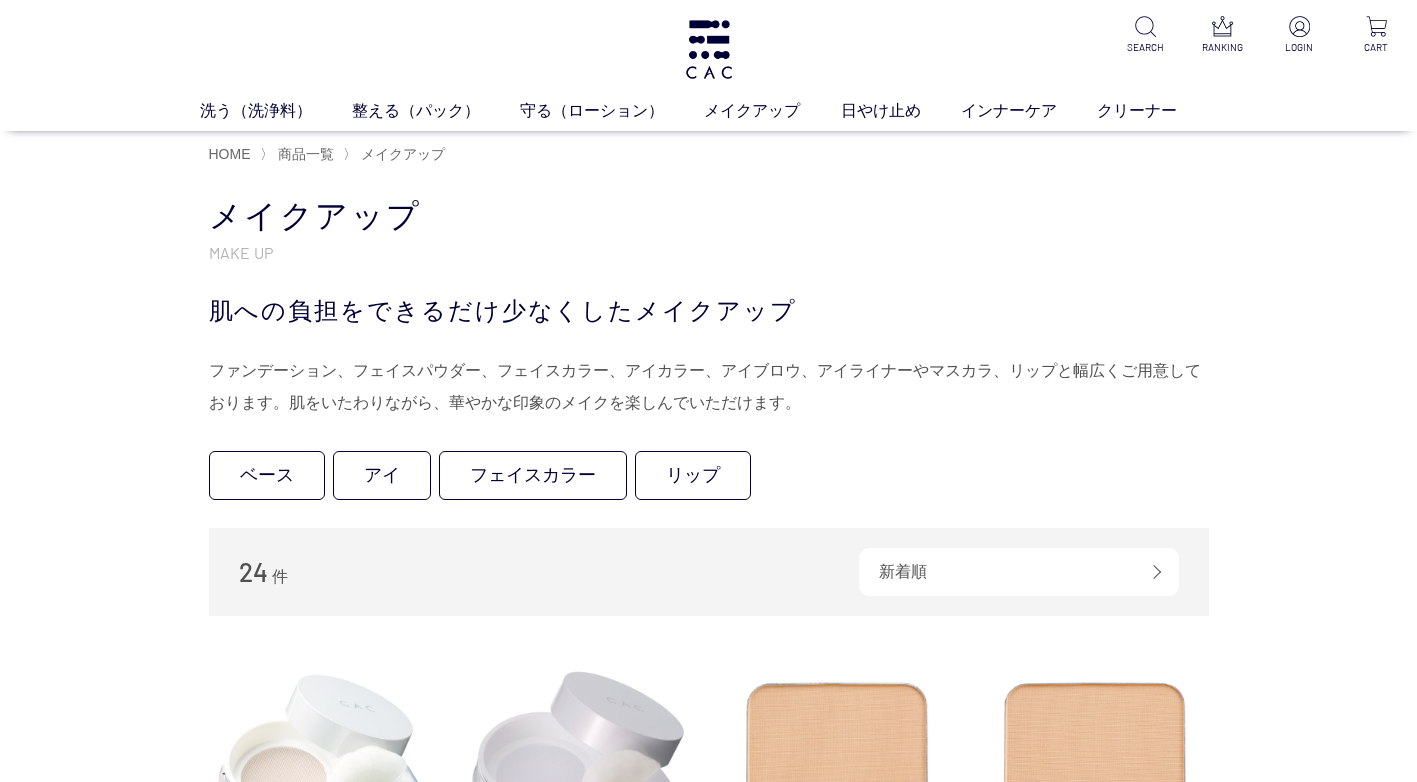 scroll, scrollTop: 0, scrollLeft: 0, axis: both 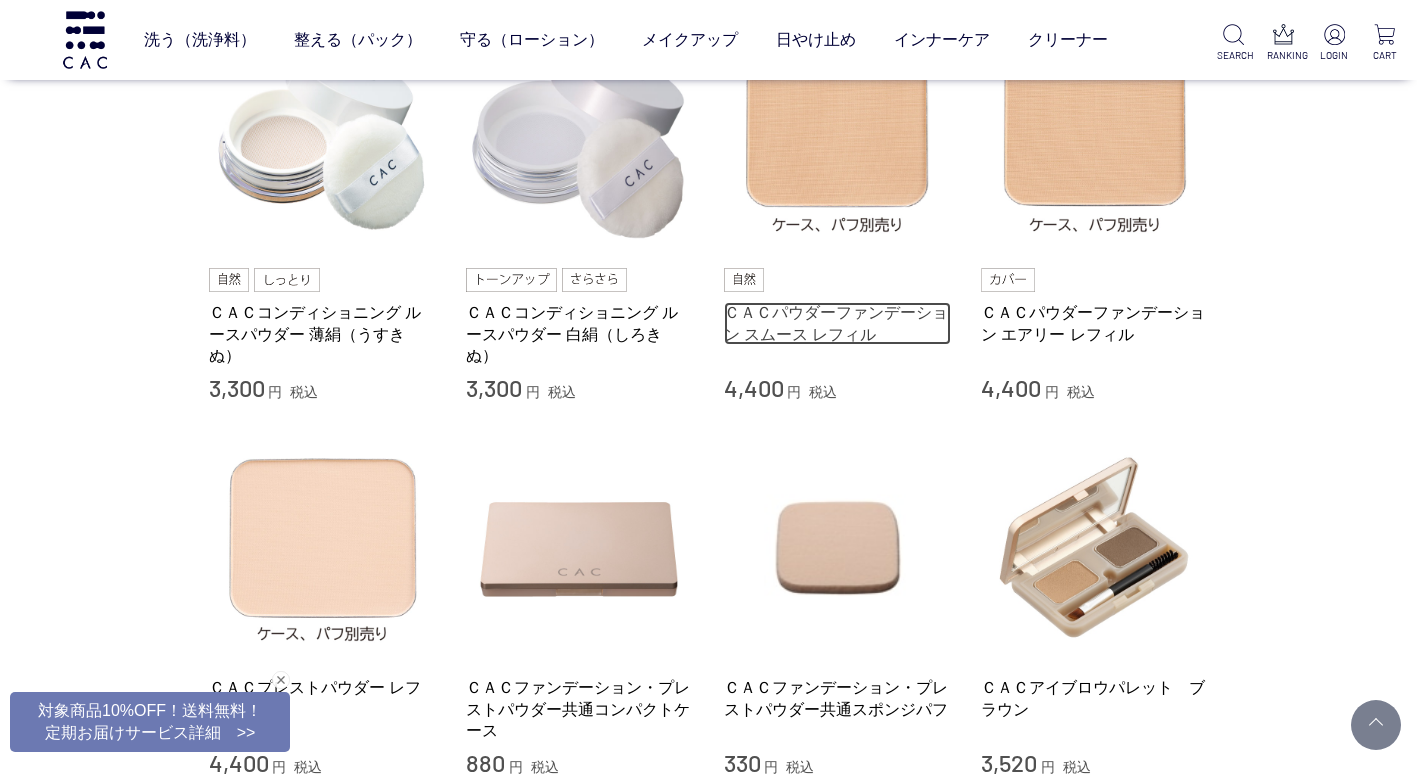 click on "ＣＡＣパウダーファンデーション スムース レフィル" at bounding box center (838, 323) 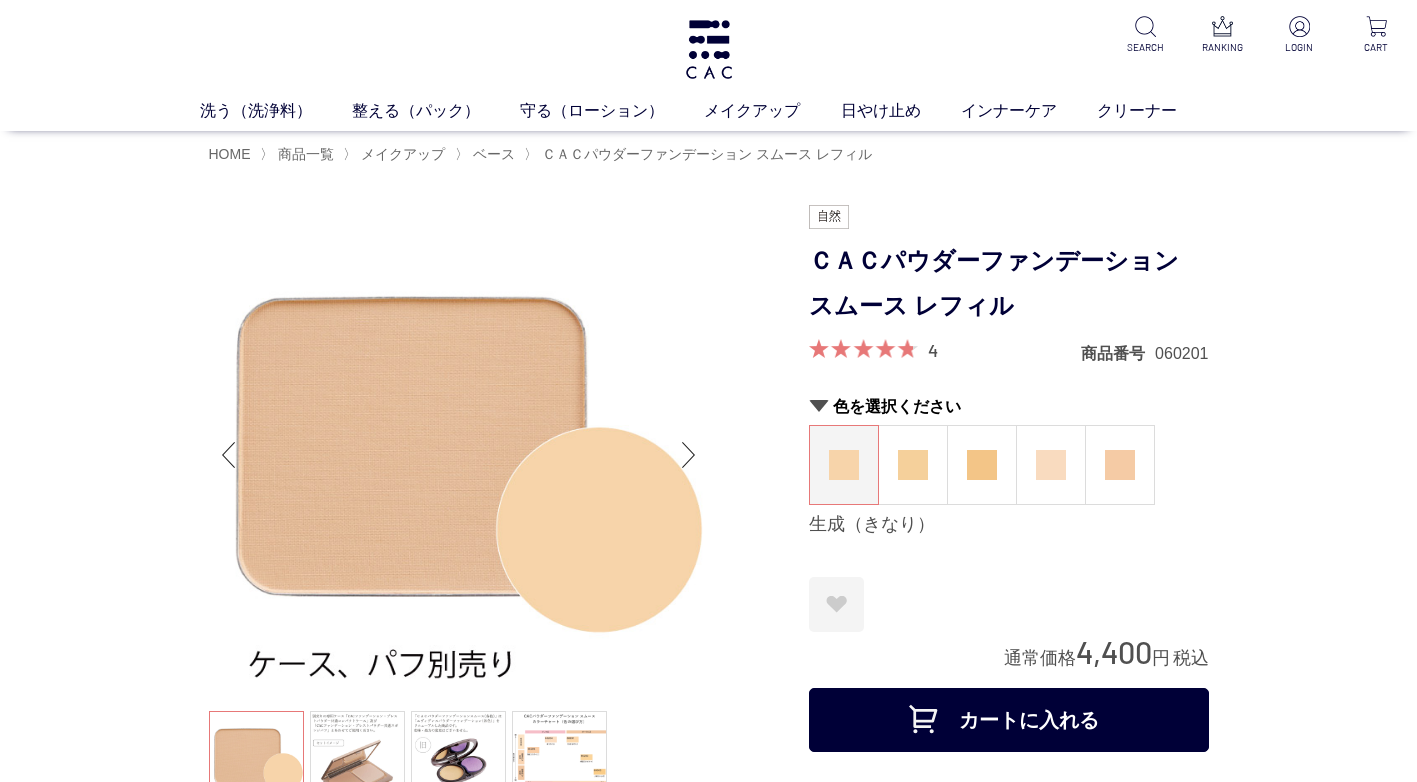 scroll, scrollTop: 0, scrollLeft: 0, axis: both 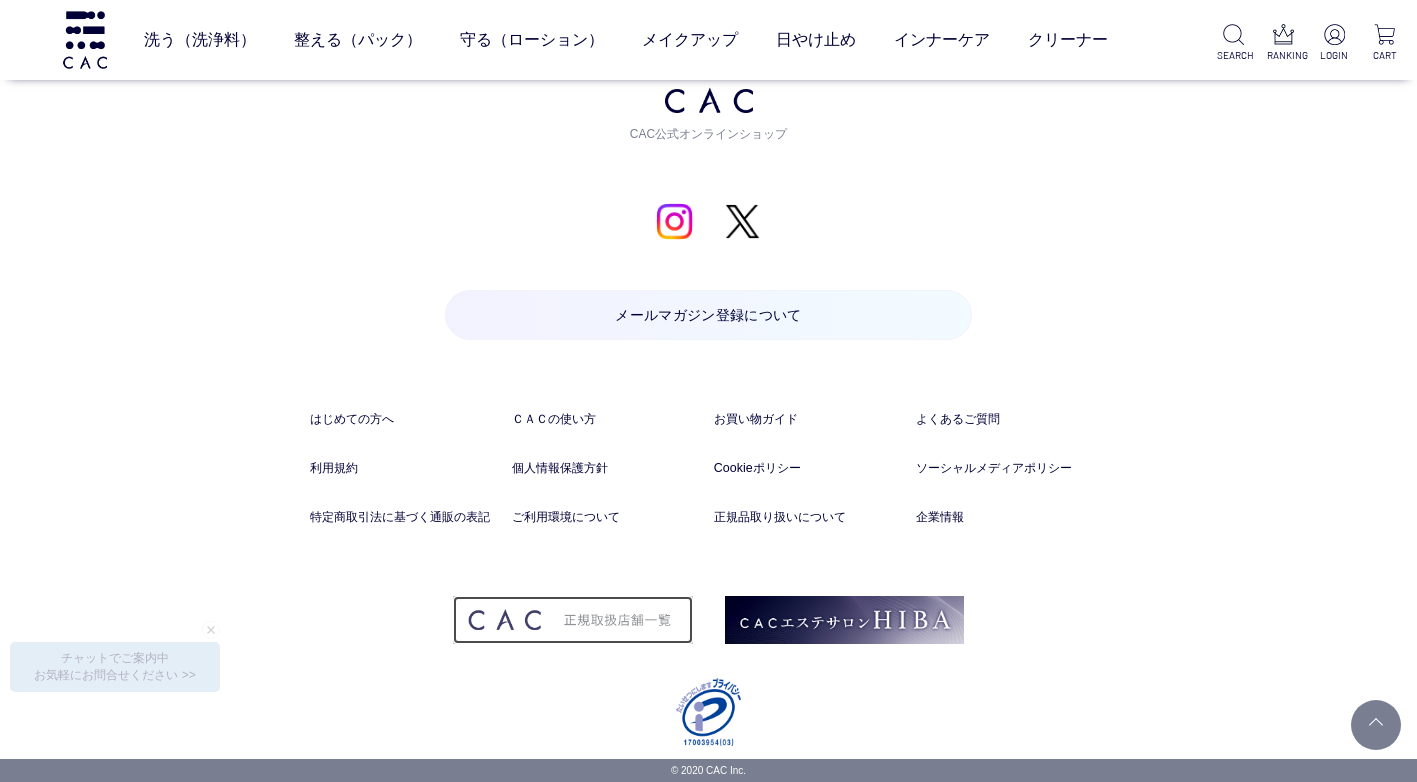 click at bounding box center [572, 620] 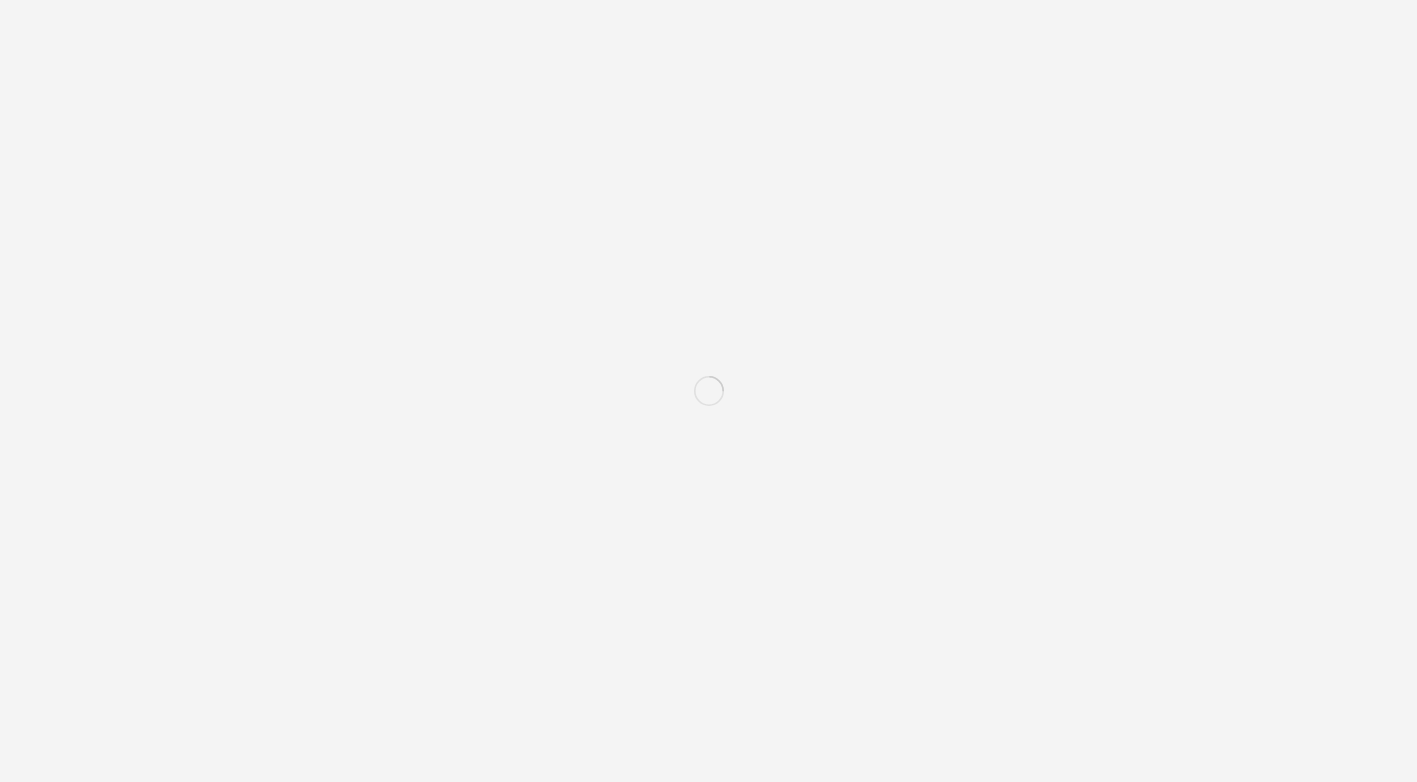 scroll, scrollTop: 0, scrollLeft: 0, axis: both 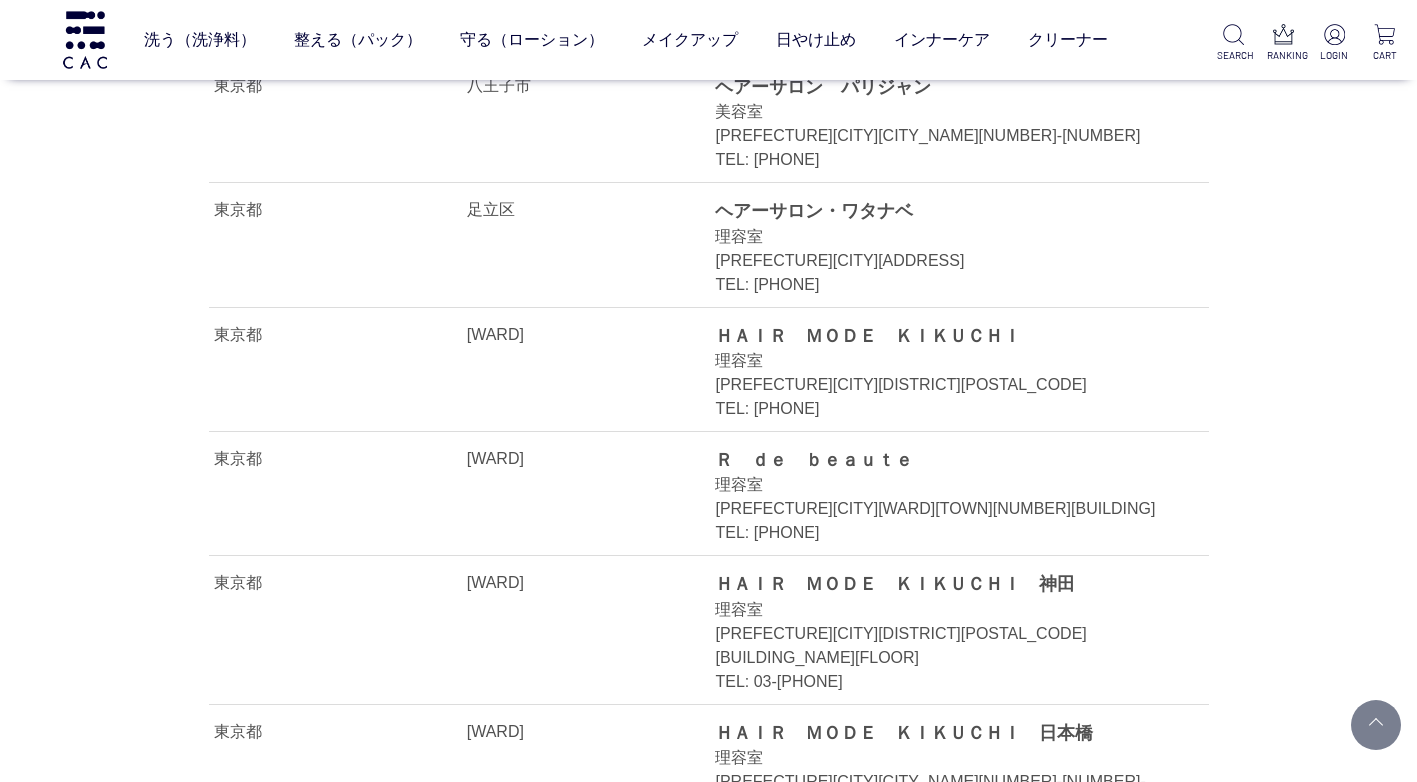 click on "TEL: [PHONE]" at bounding box center [708, 13344] 